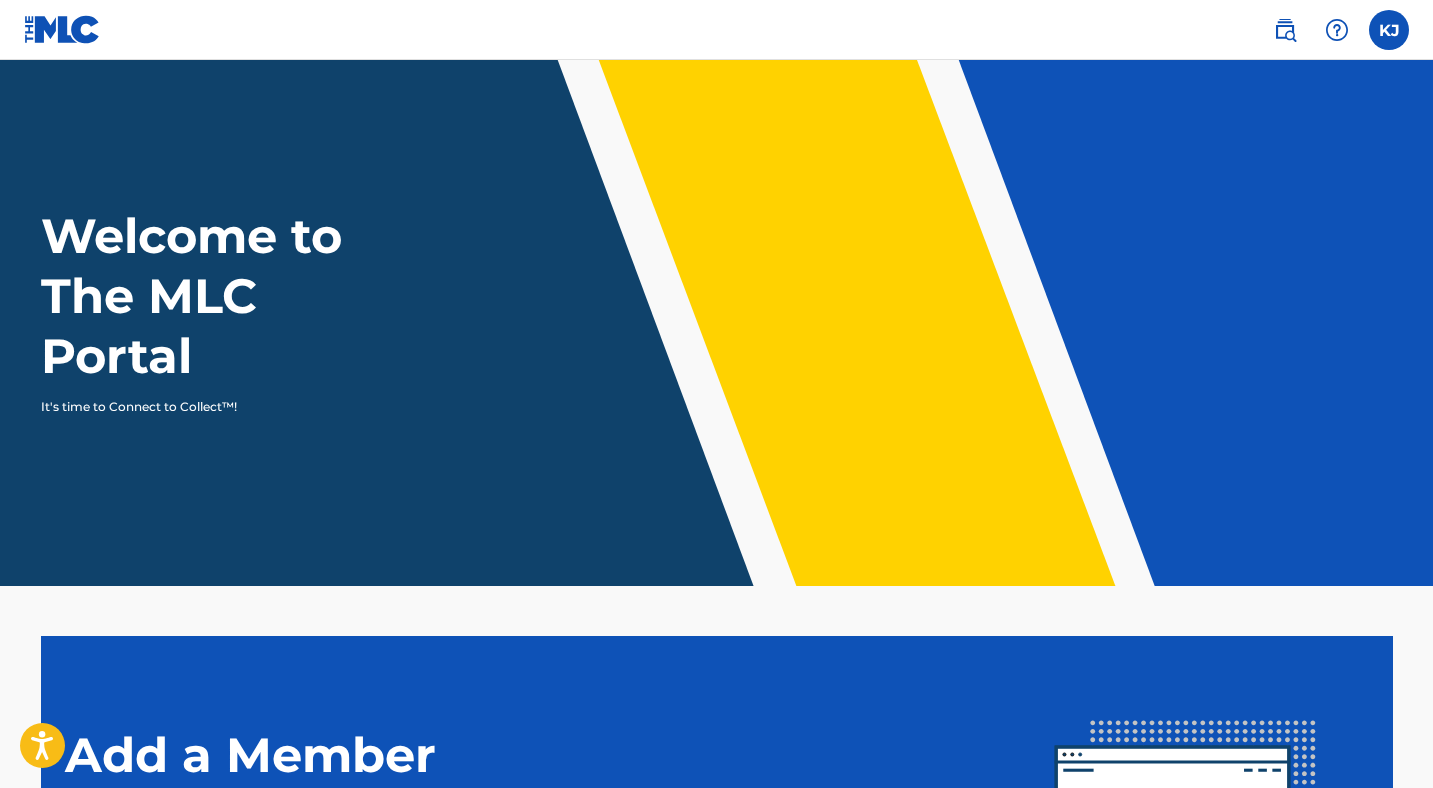 scroll, scrollTop: 0, scrollLeft: 0, axis: both 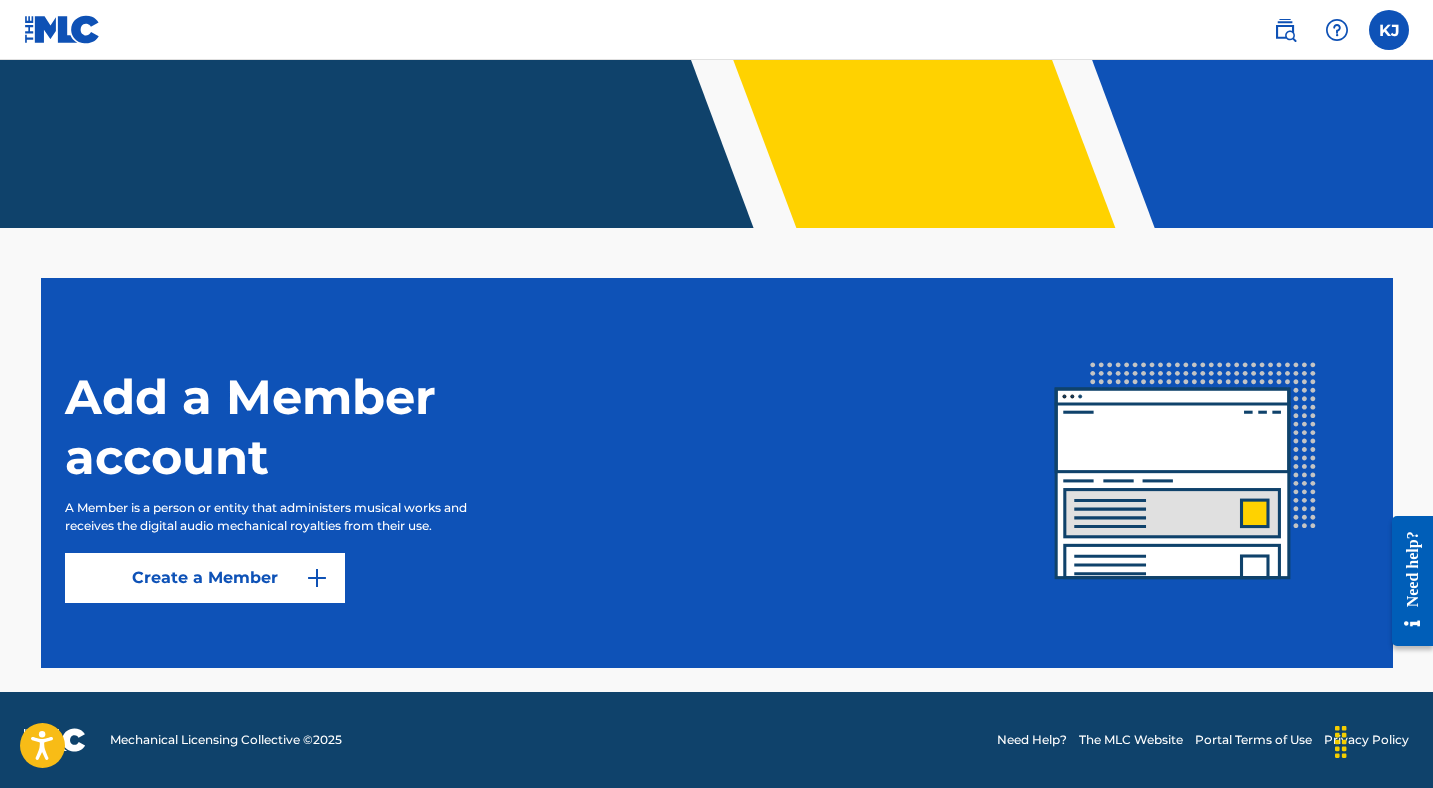 click at bounding box center (1389, 30) 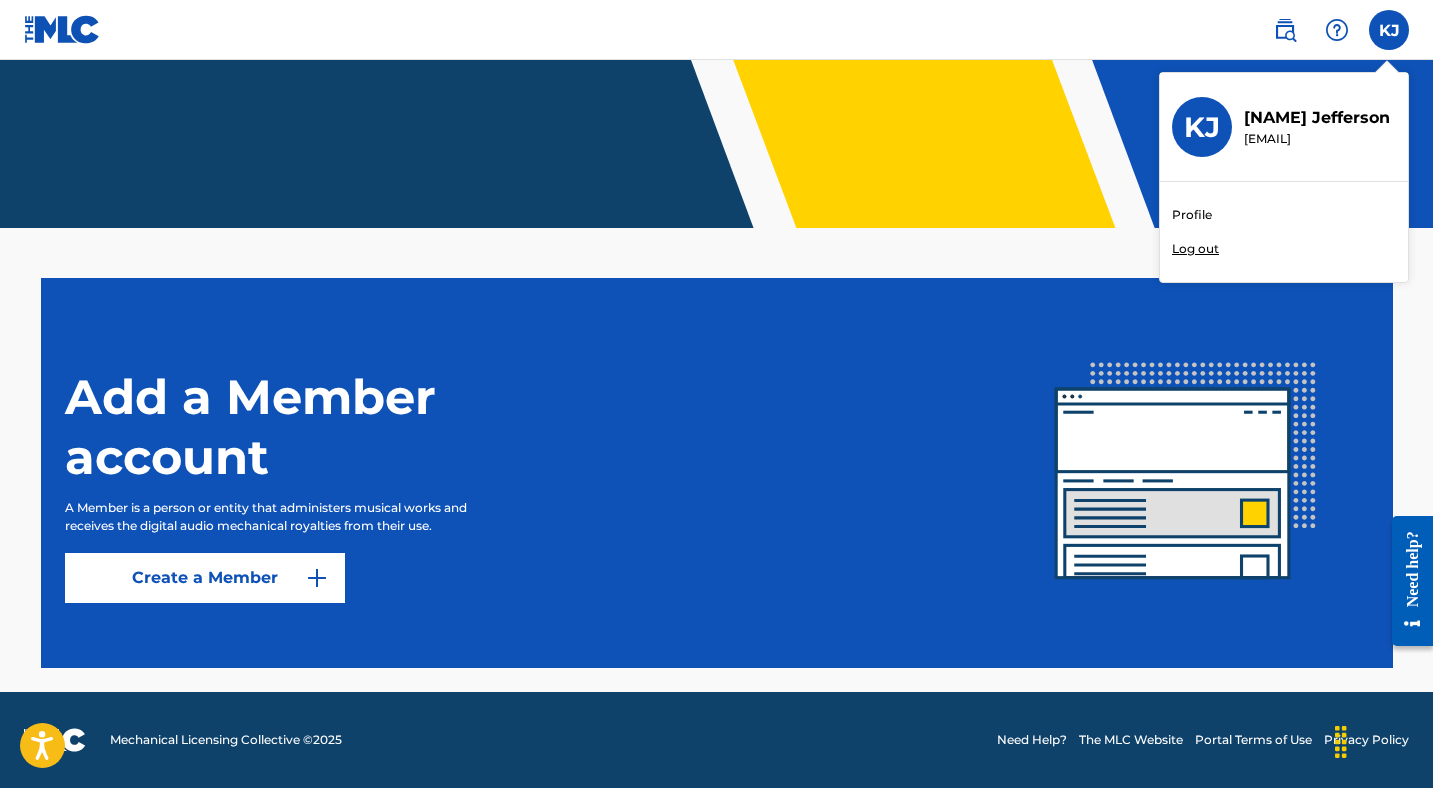 click on "Add a Member account A Member is a person or entity that administers musical works and receives the digital audio mechanical royalties from their use. Create a Member" at bounding box center [717, 473] 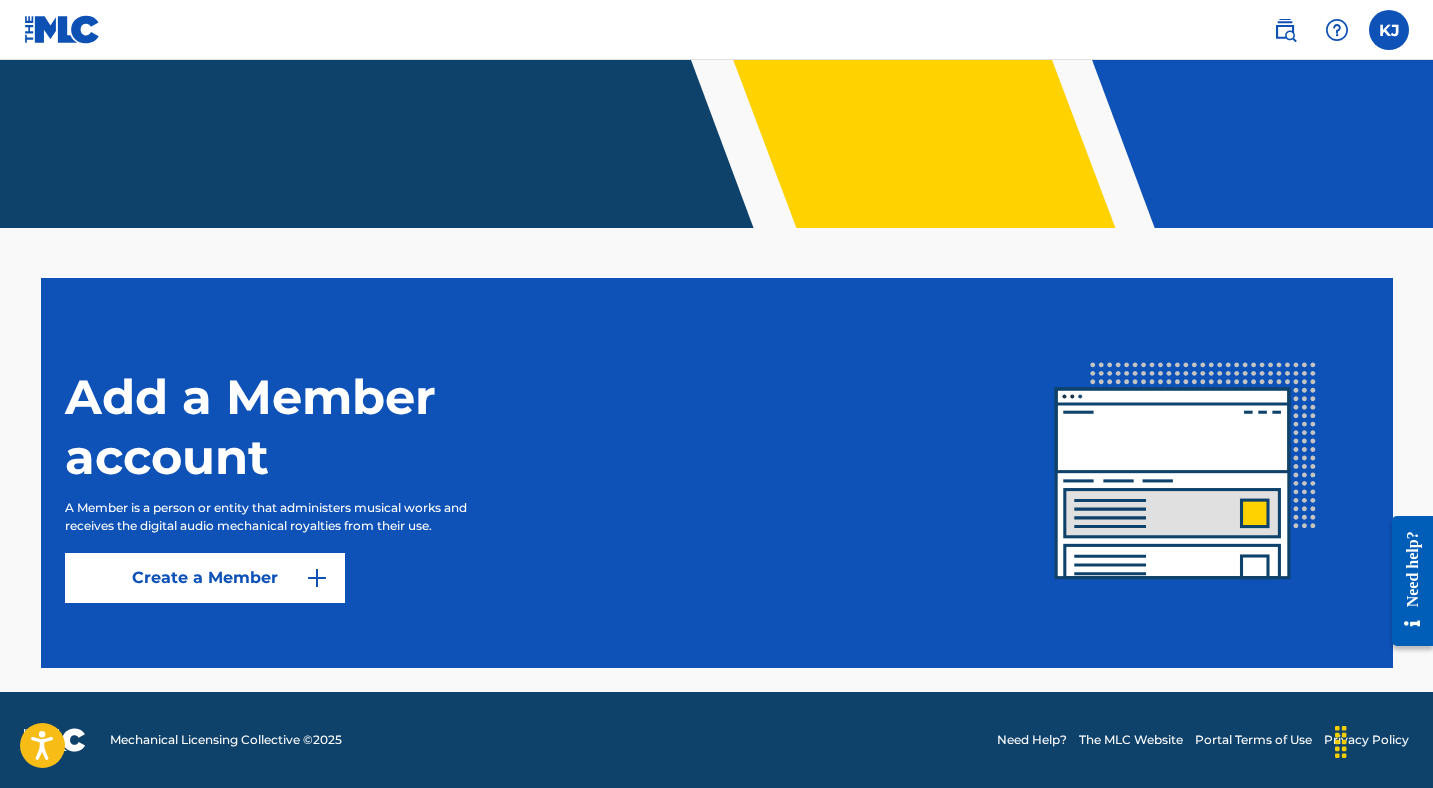 click on "Create a Member" at bounding box center (205, 578) 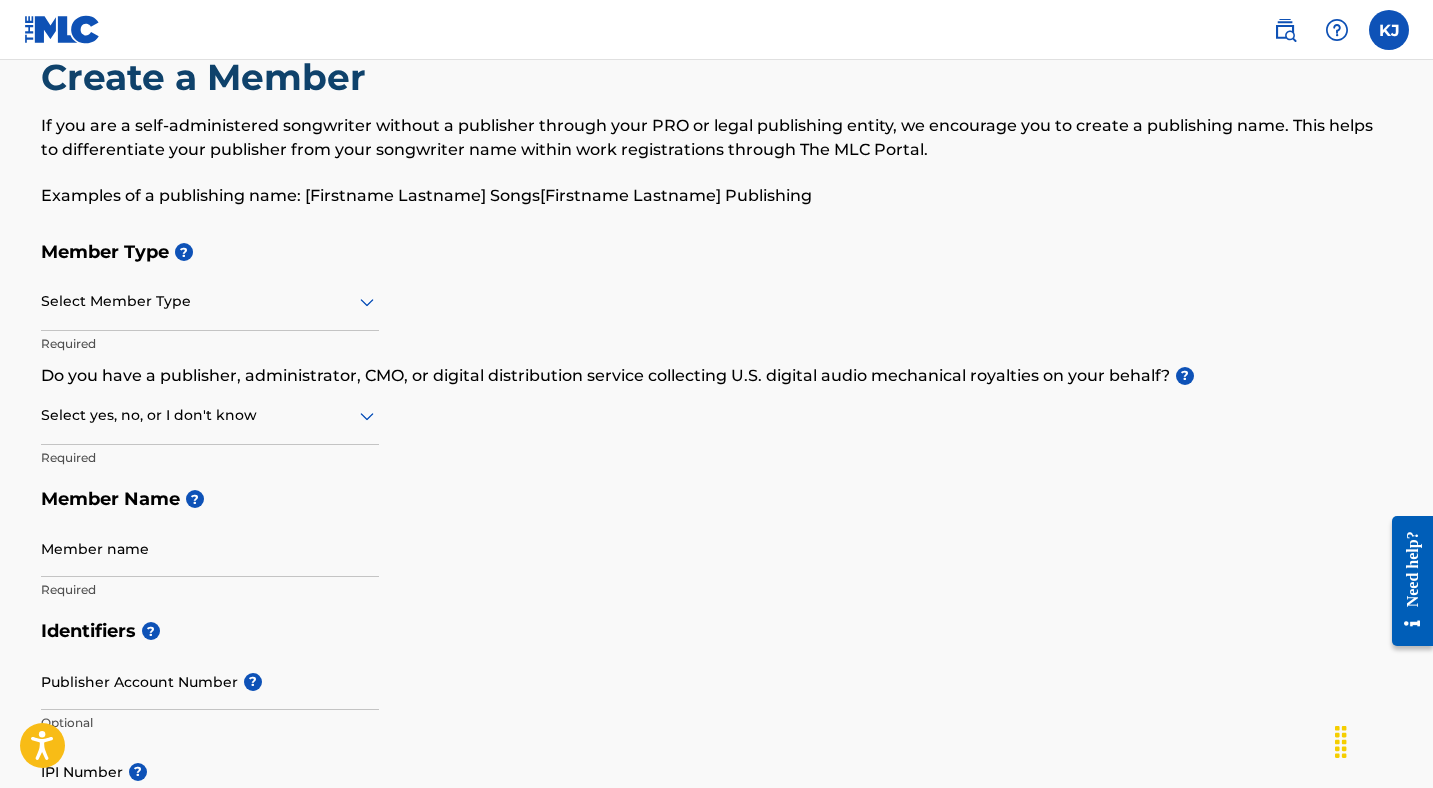 scroll, scrollTop: 63, scrollLeft: 0, axis: vertical 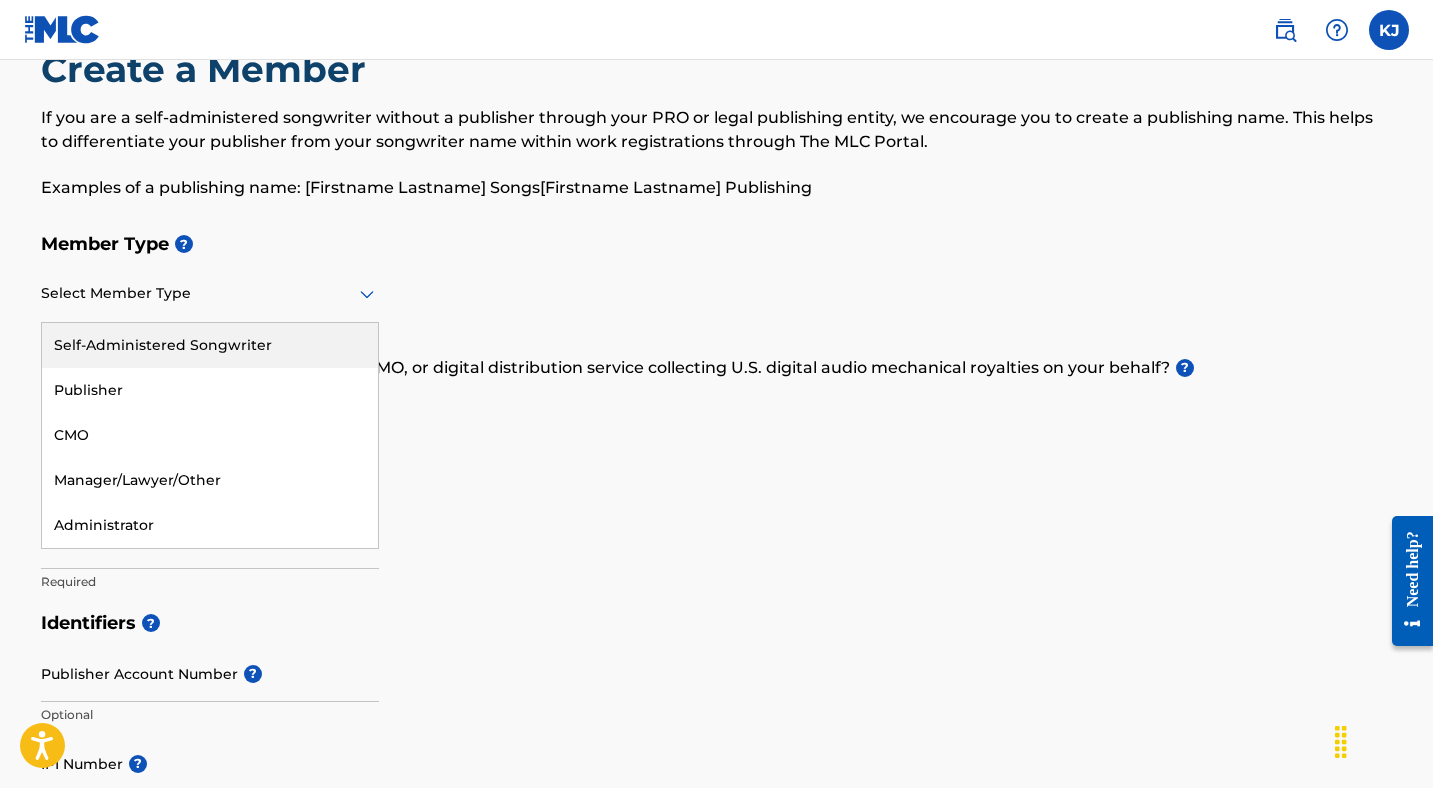 click 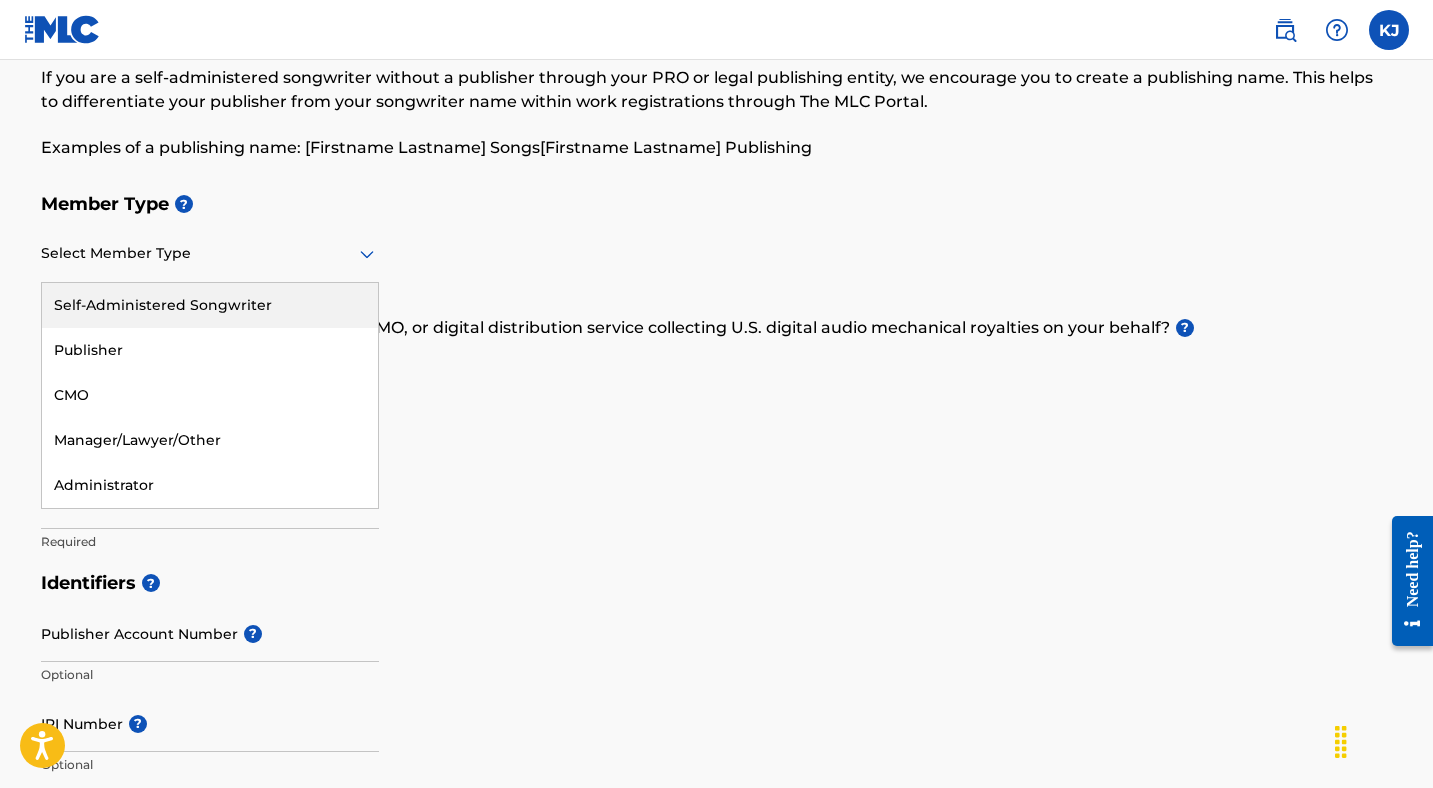 scroll, scrollTop: 107, scrollLeft: 0, axis: vertical 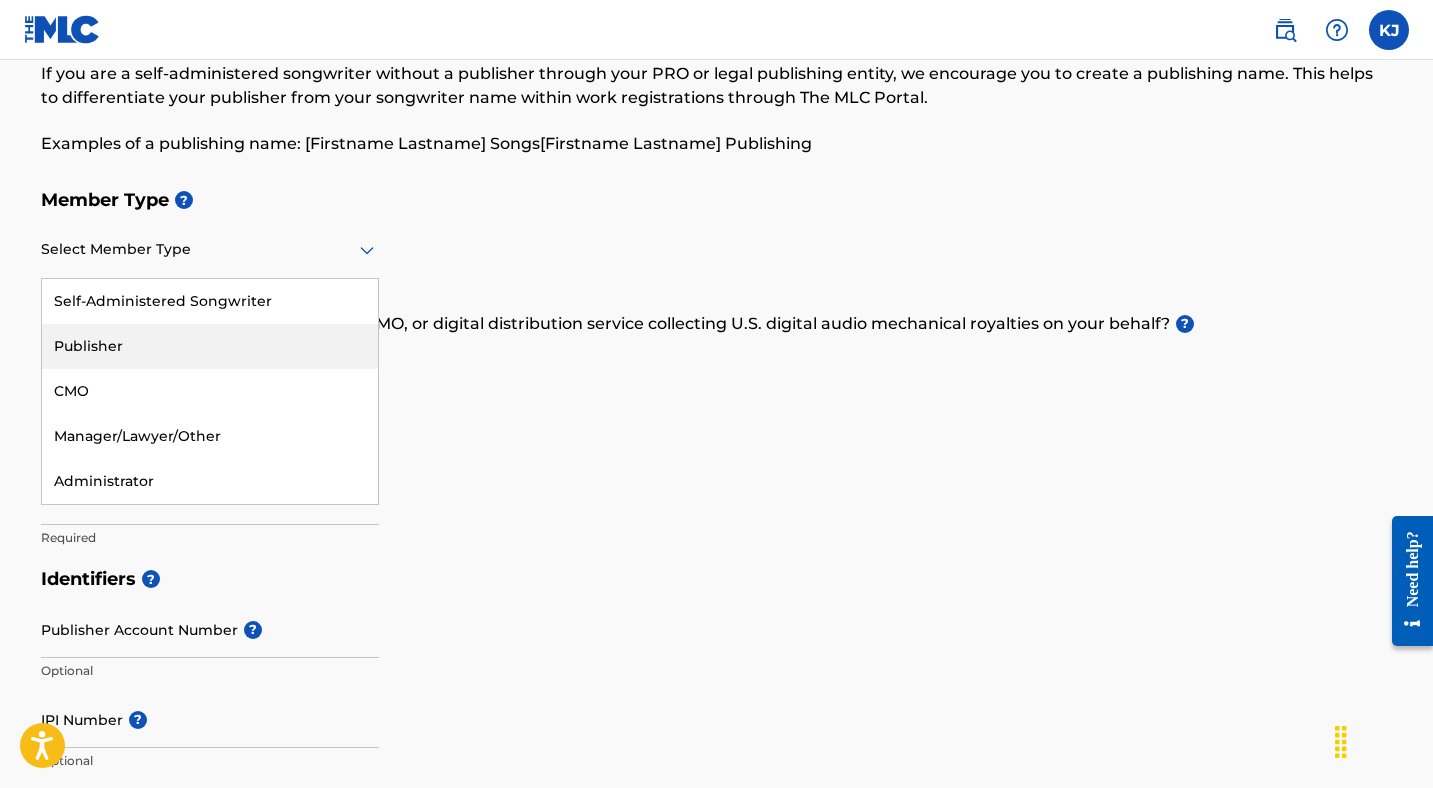 click on "Publisher" at bounding box center [210, 346] 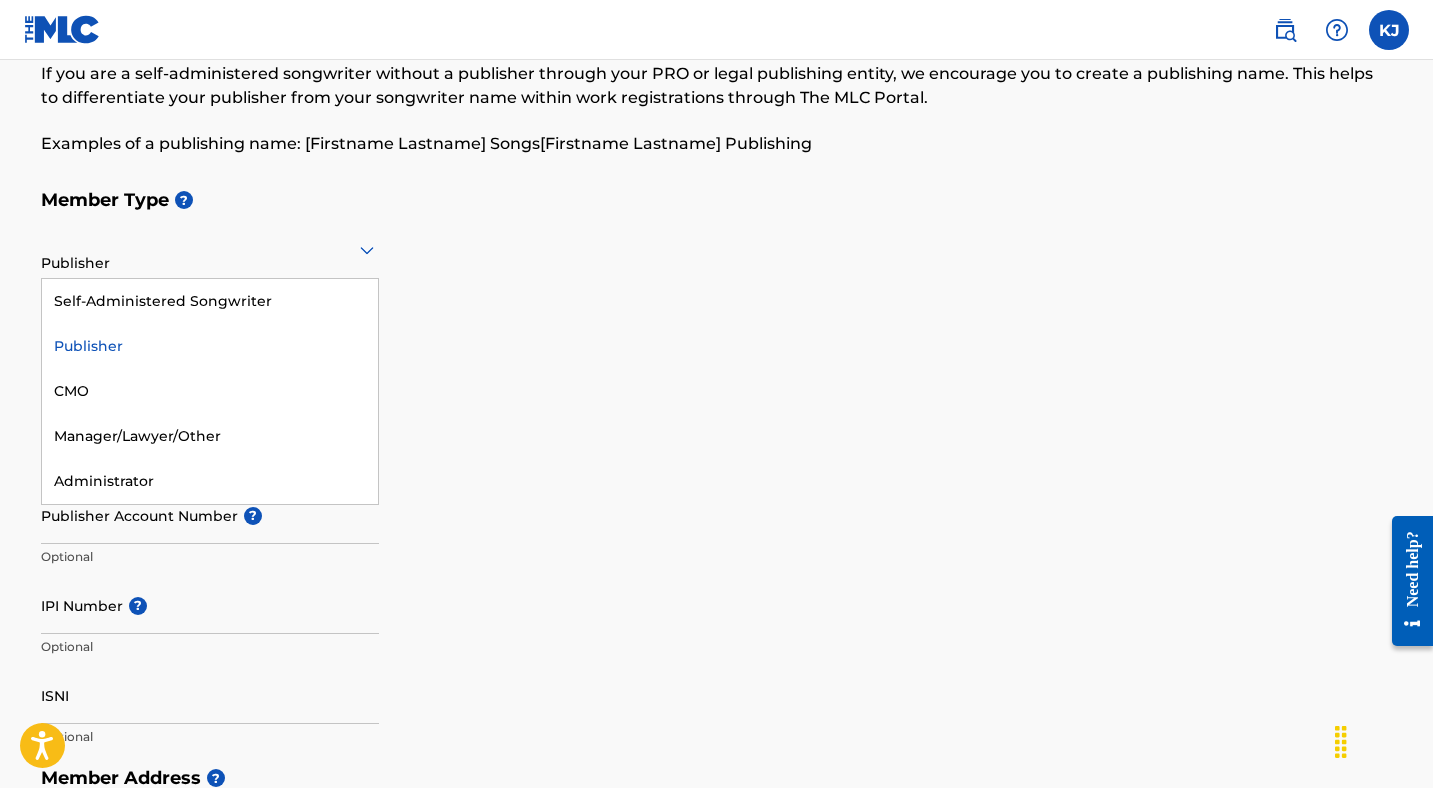 click 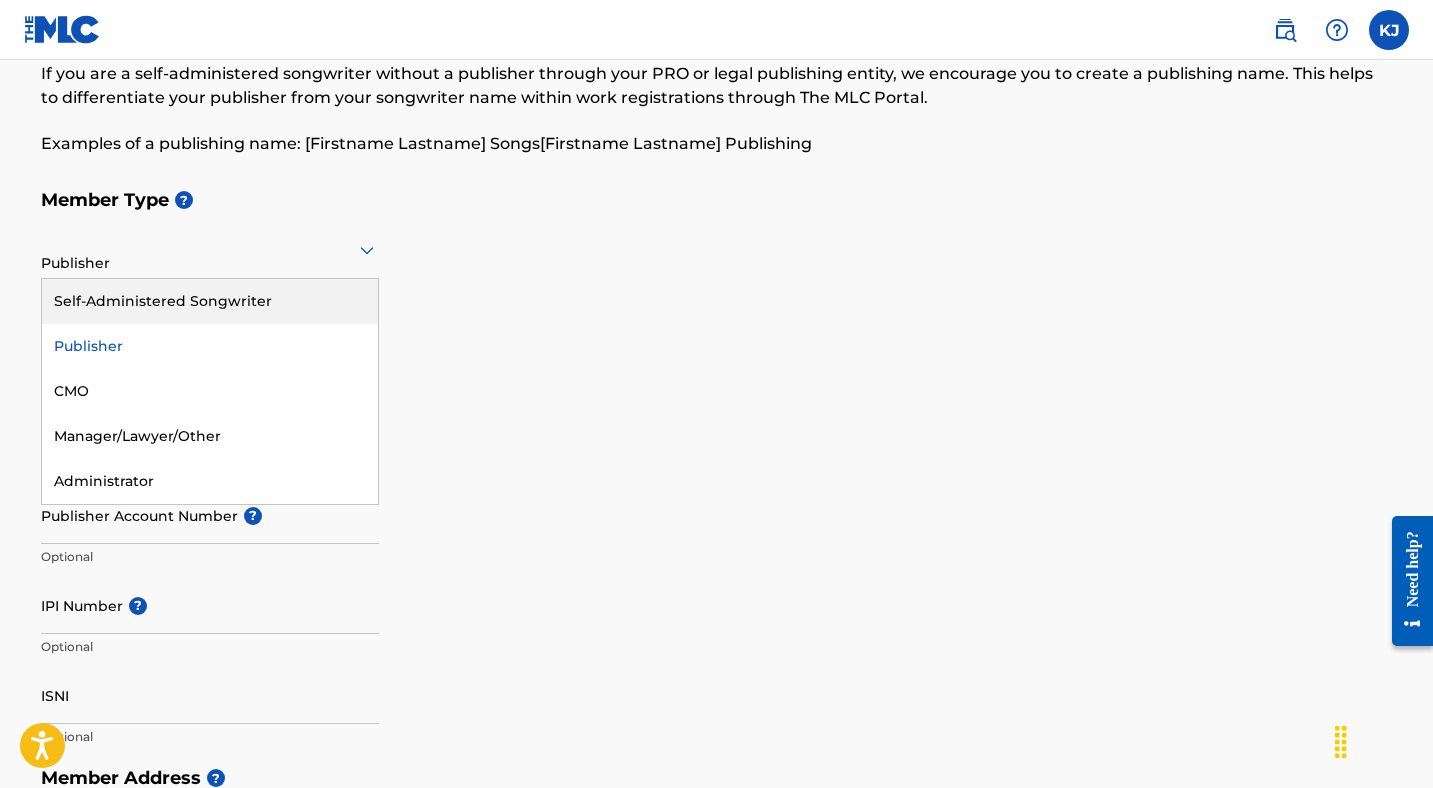 click on "Self-Administered Songwriter" at bounding box center [210, 301] 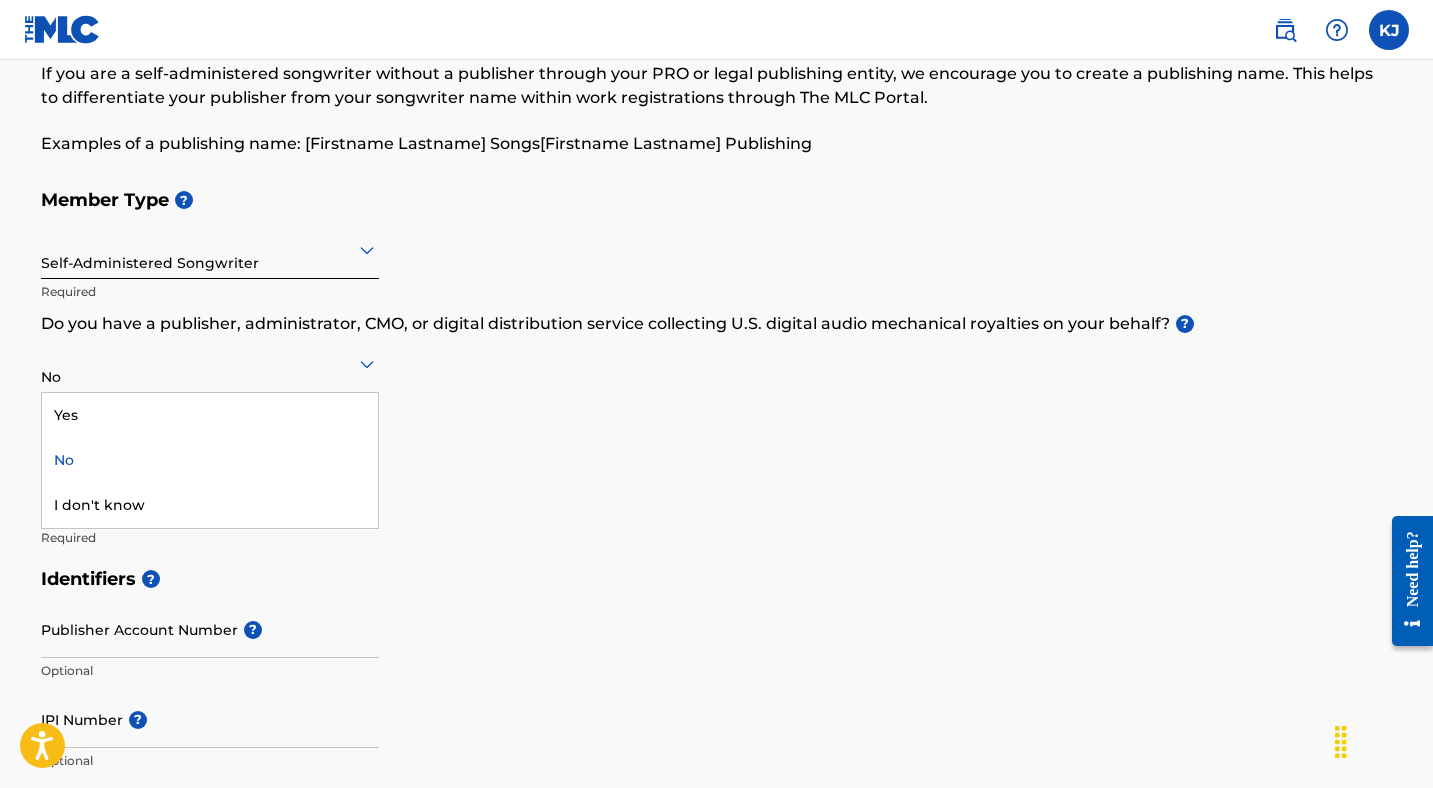 click 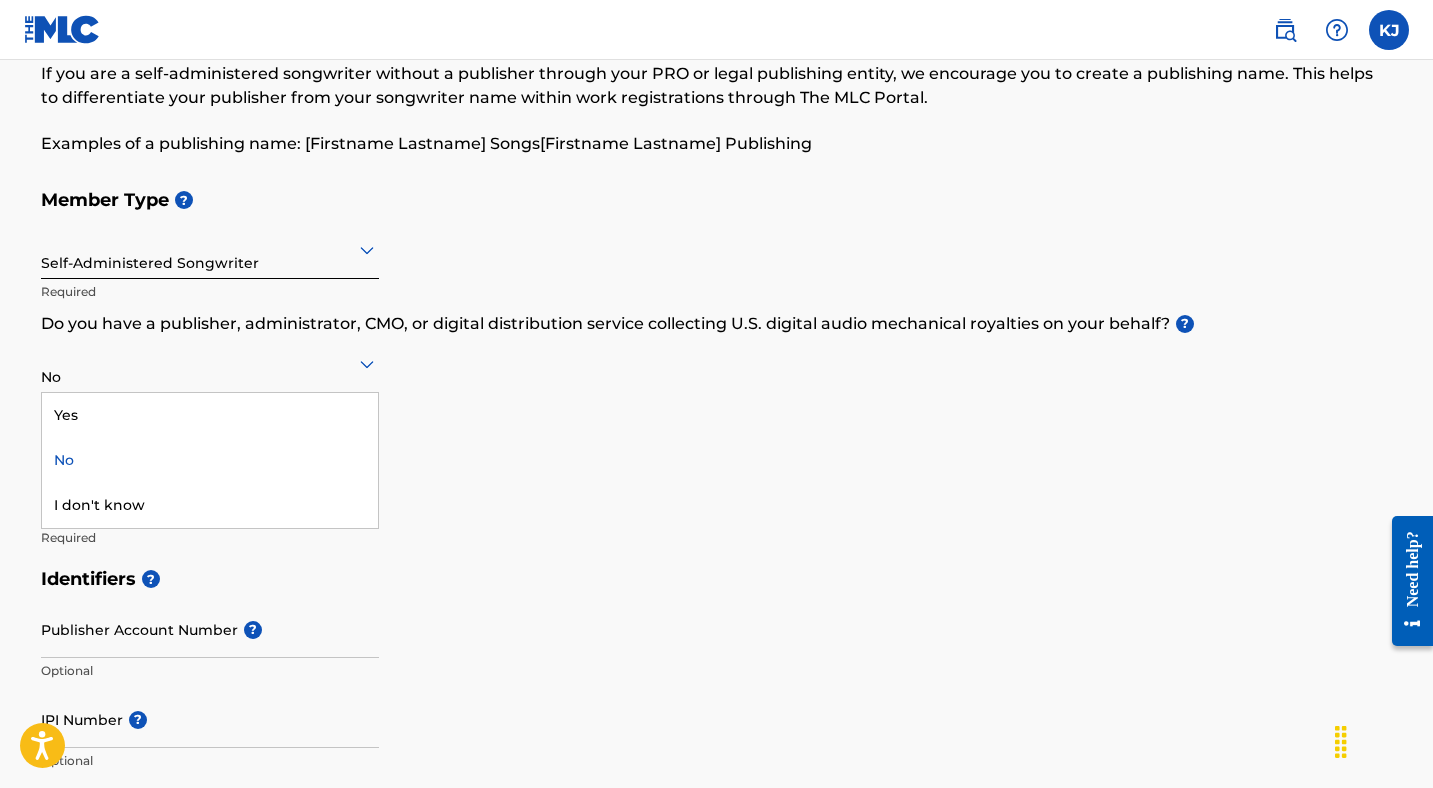click on "No" at bounding box center [210, 460] 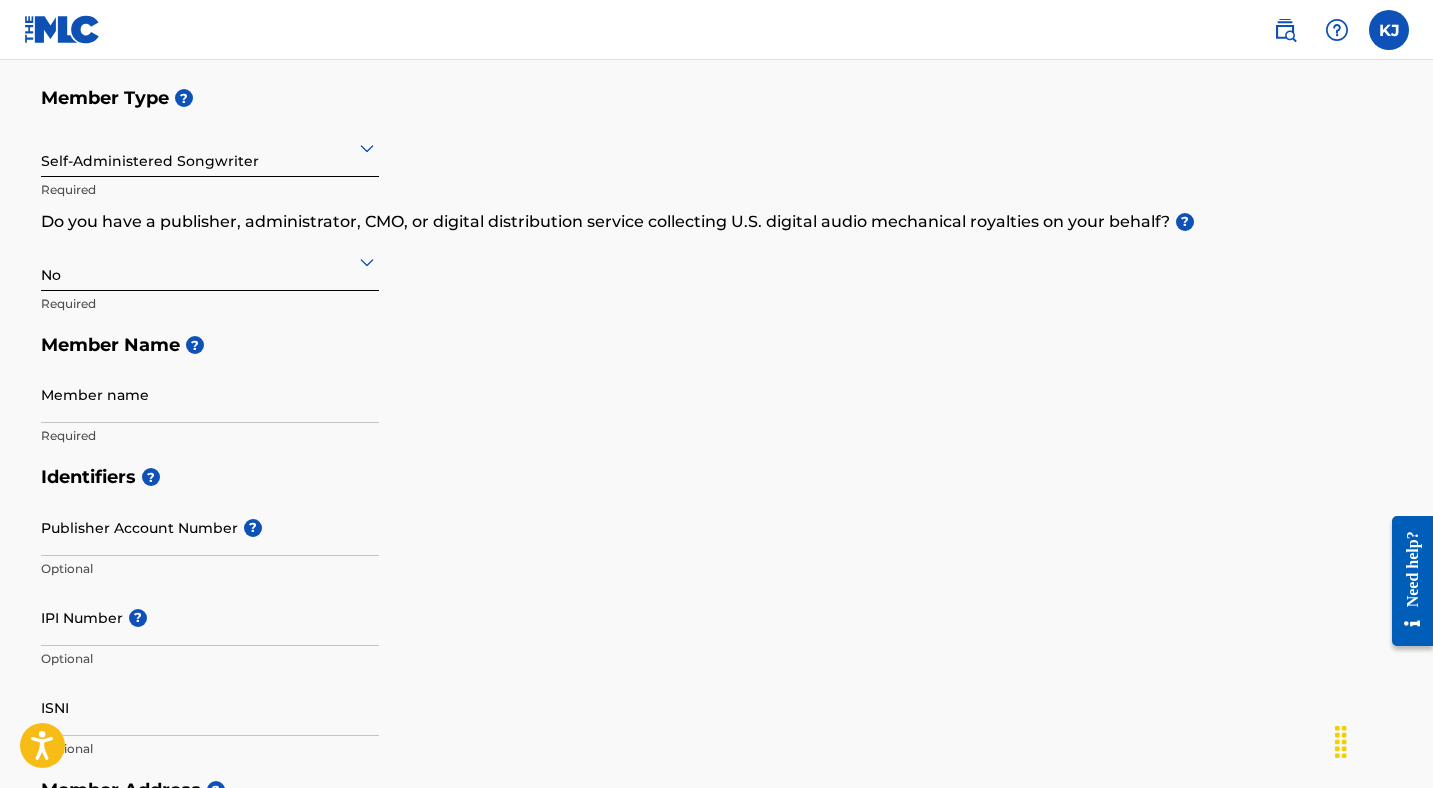 scroll, scrollTop: 214, scrollLeft: 0, axis: vertical 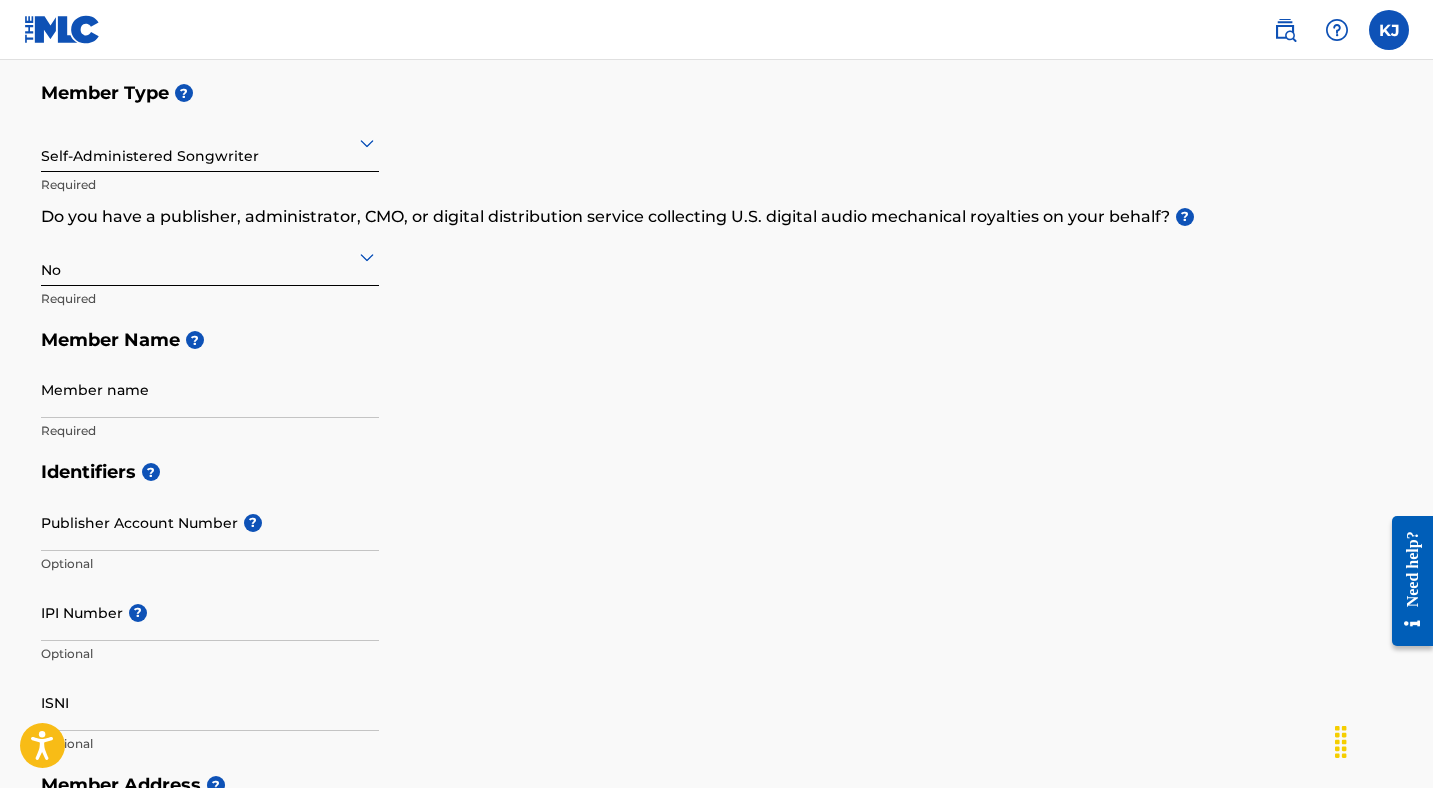 click on "Member name" at bounding box center (210, 389) 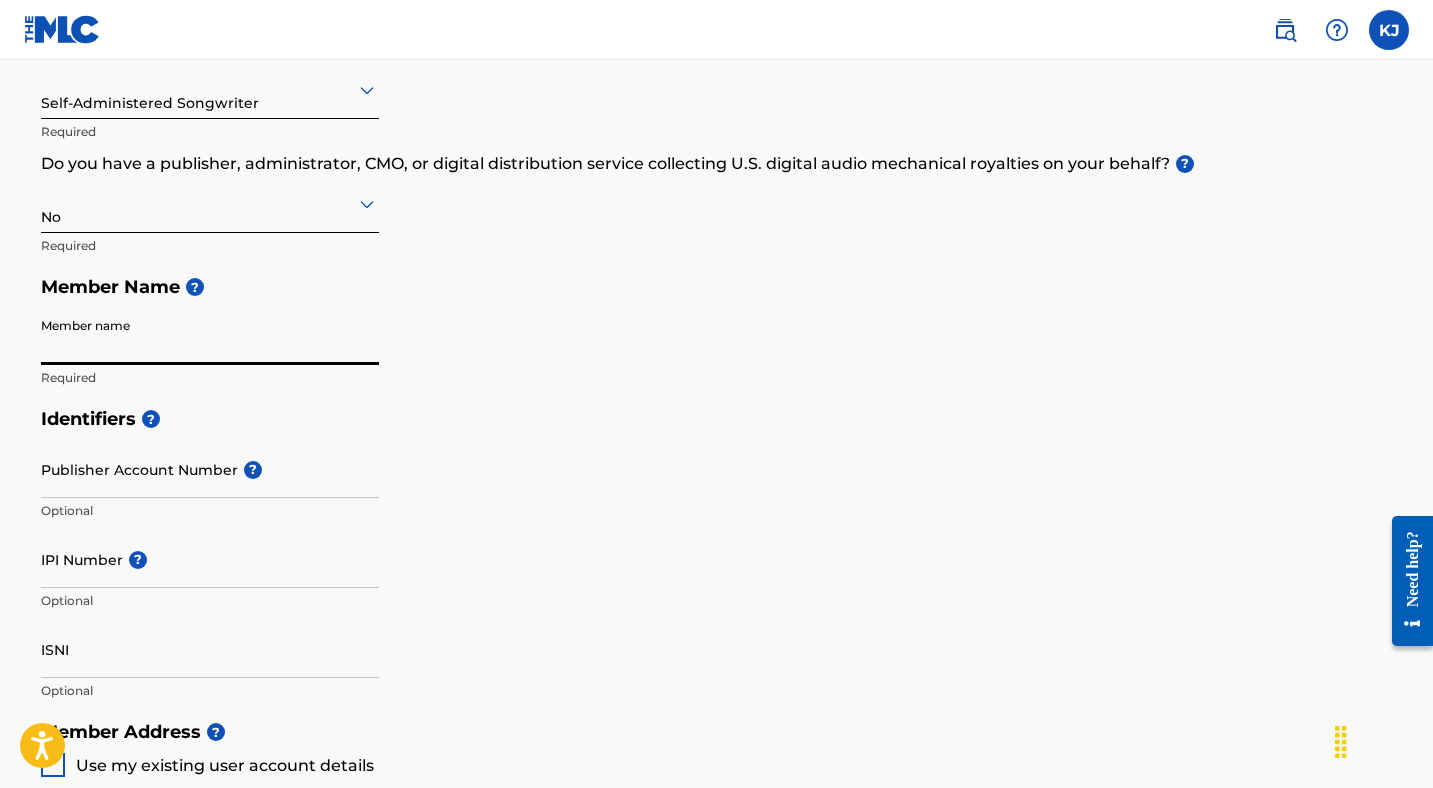 scroll, scrollTop: 279, scrollLeft: 0, axis: vertical 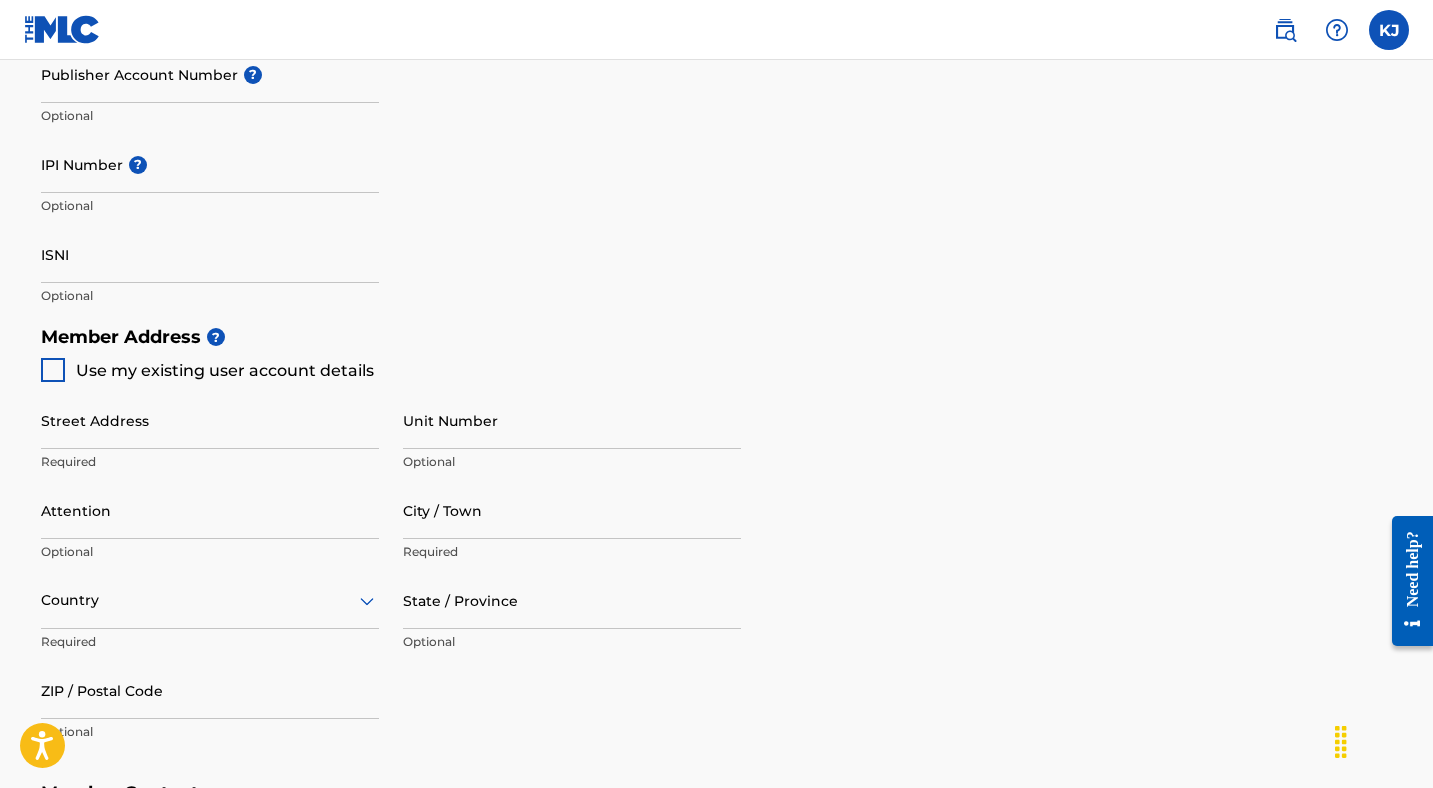 type on "[NAME] LLC" 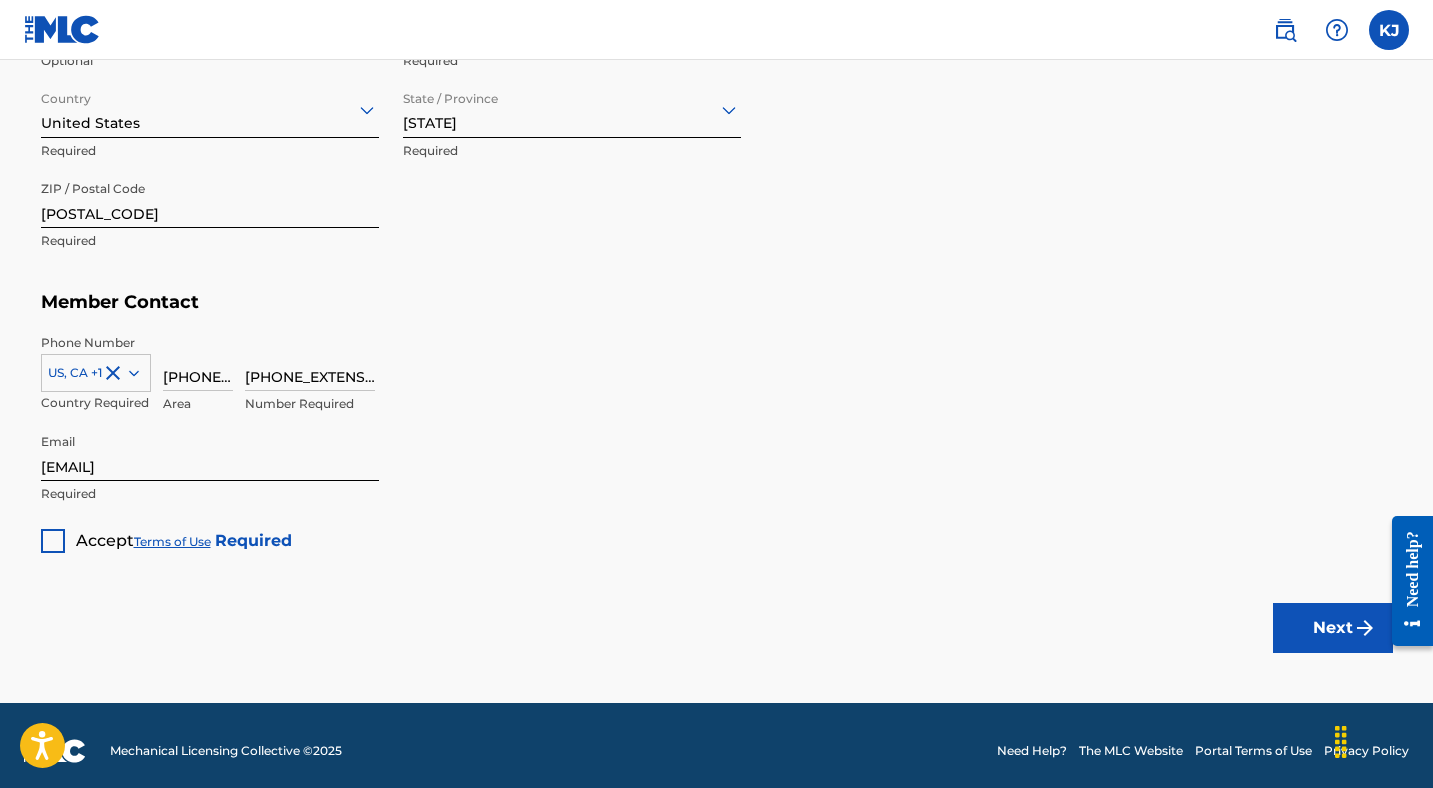 scroll, scrollTop: 1155, scrollLeft: 0, axis: vertical 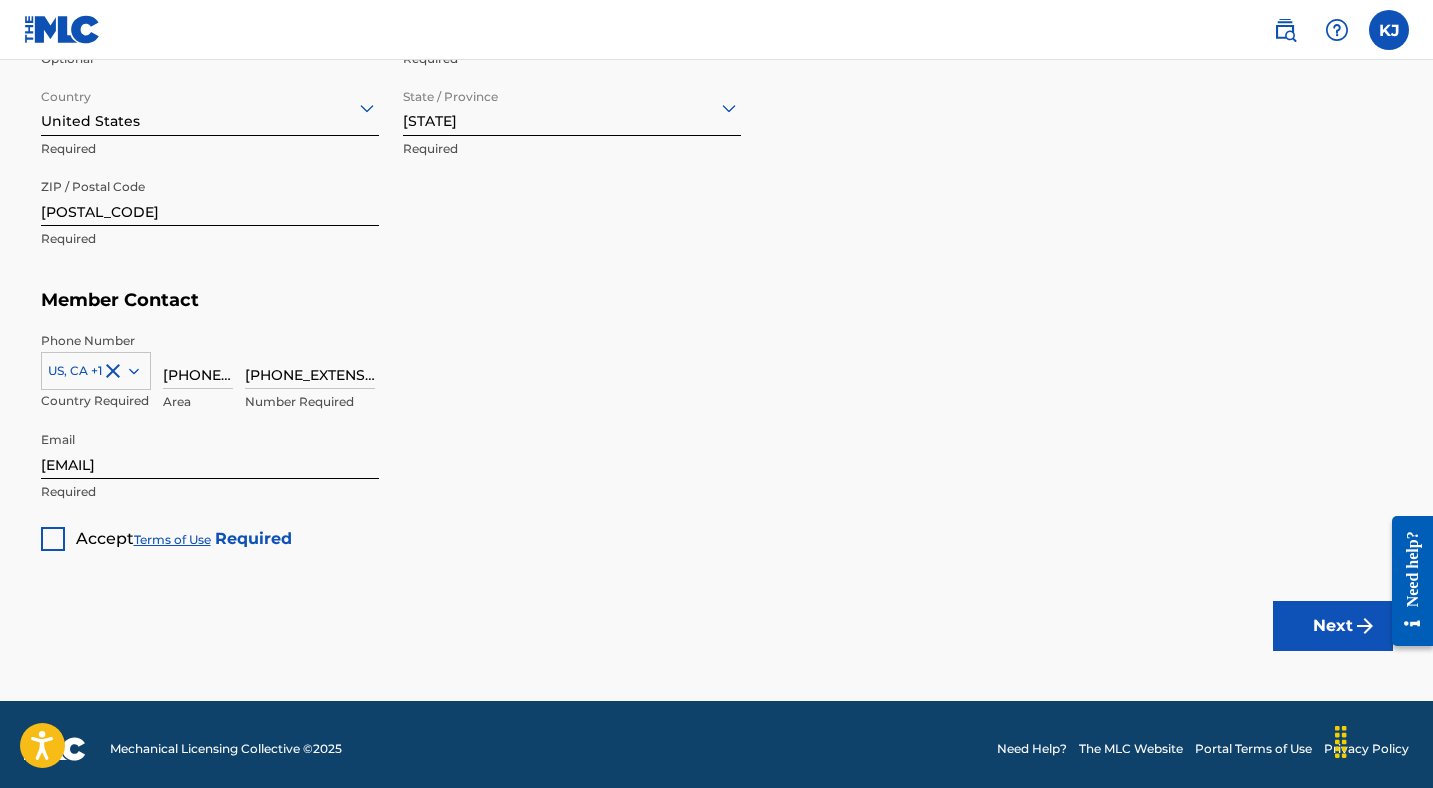 click at bounding box center (53, 539) 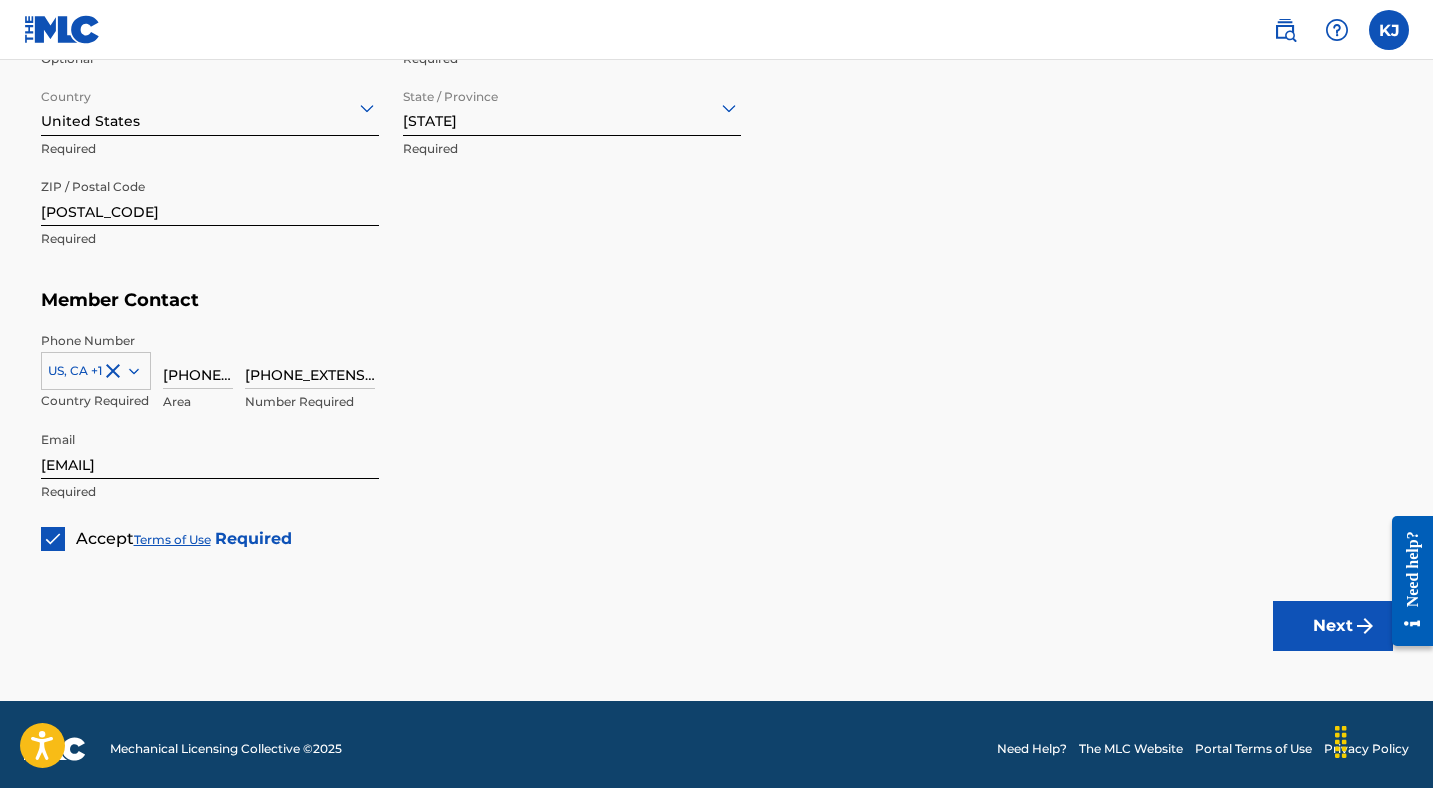 click on "Next" at bounding box center (1333, 626) 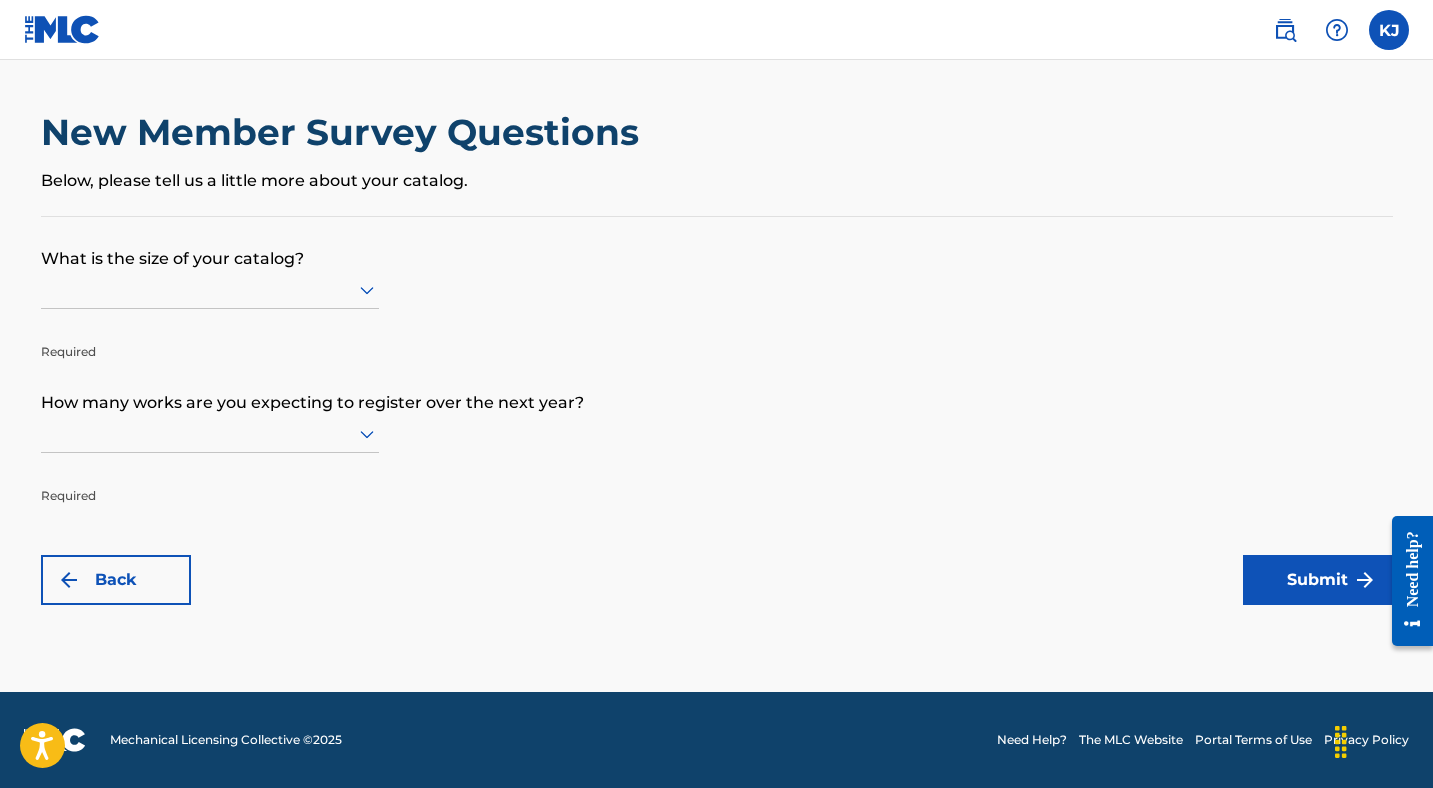 scroll, scrollTop: 0, scrollLeft: 0, axis: both 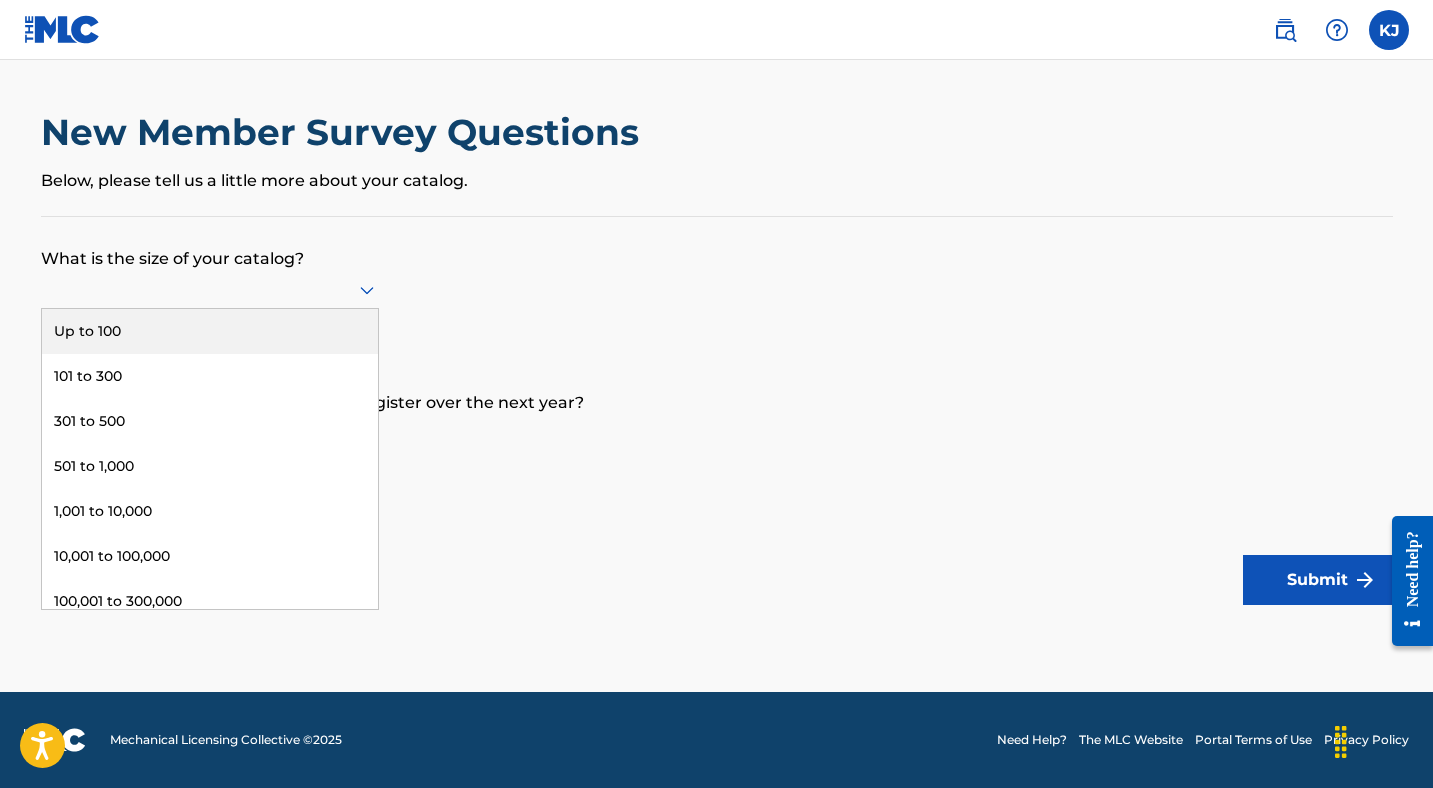 click on "Up to 100" at bounding box center [210, 331] 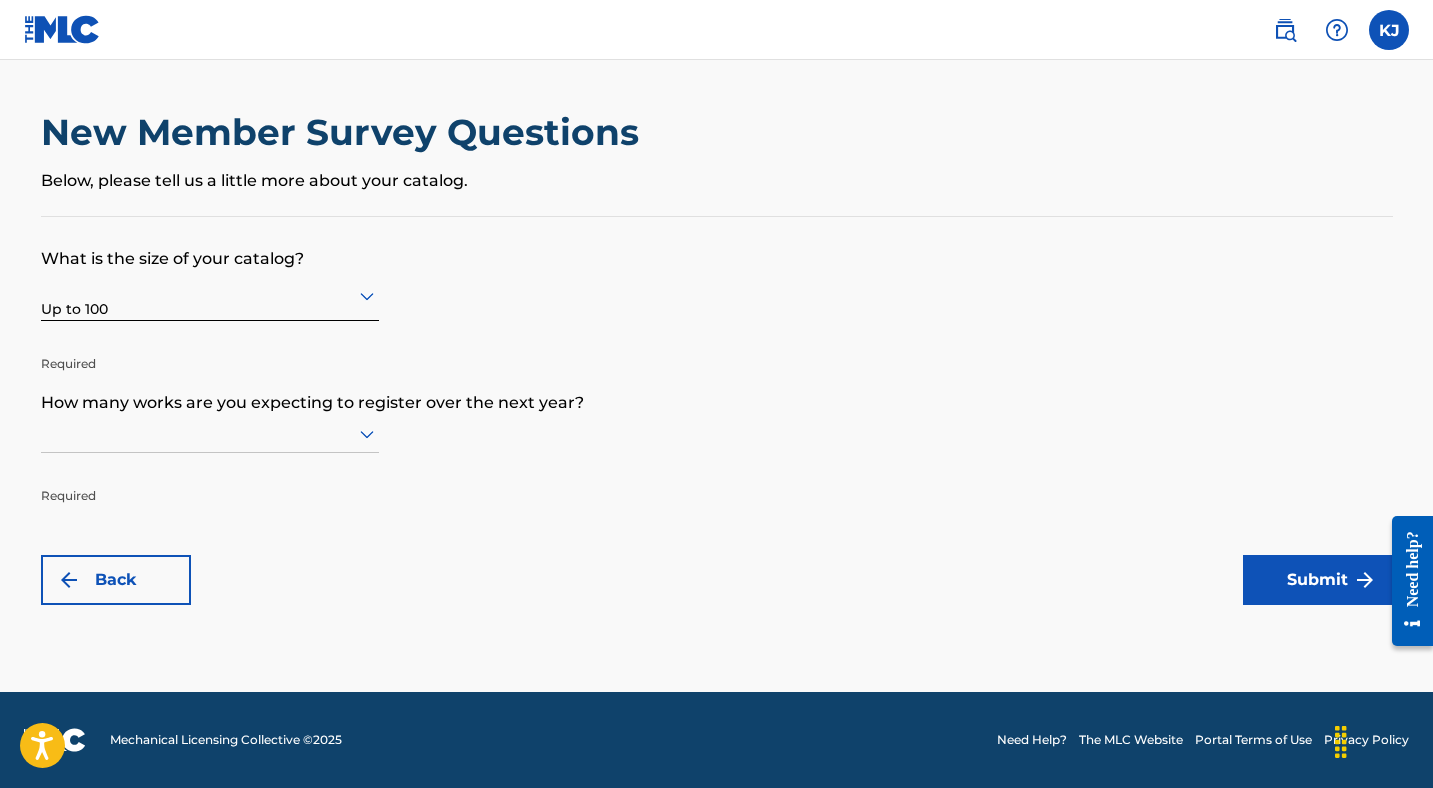 click 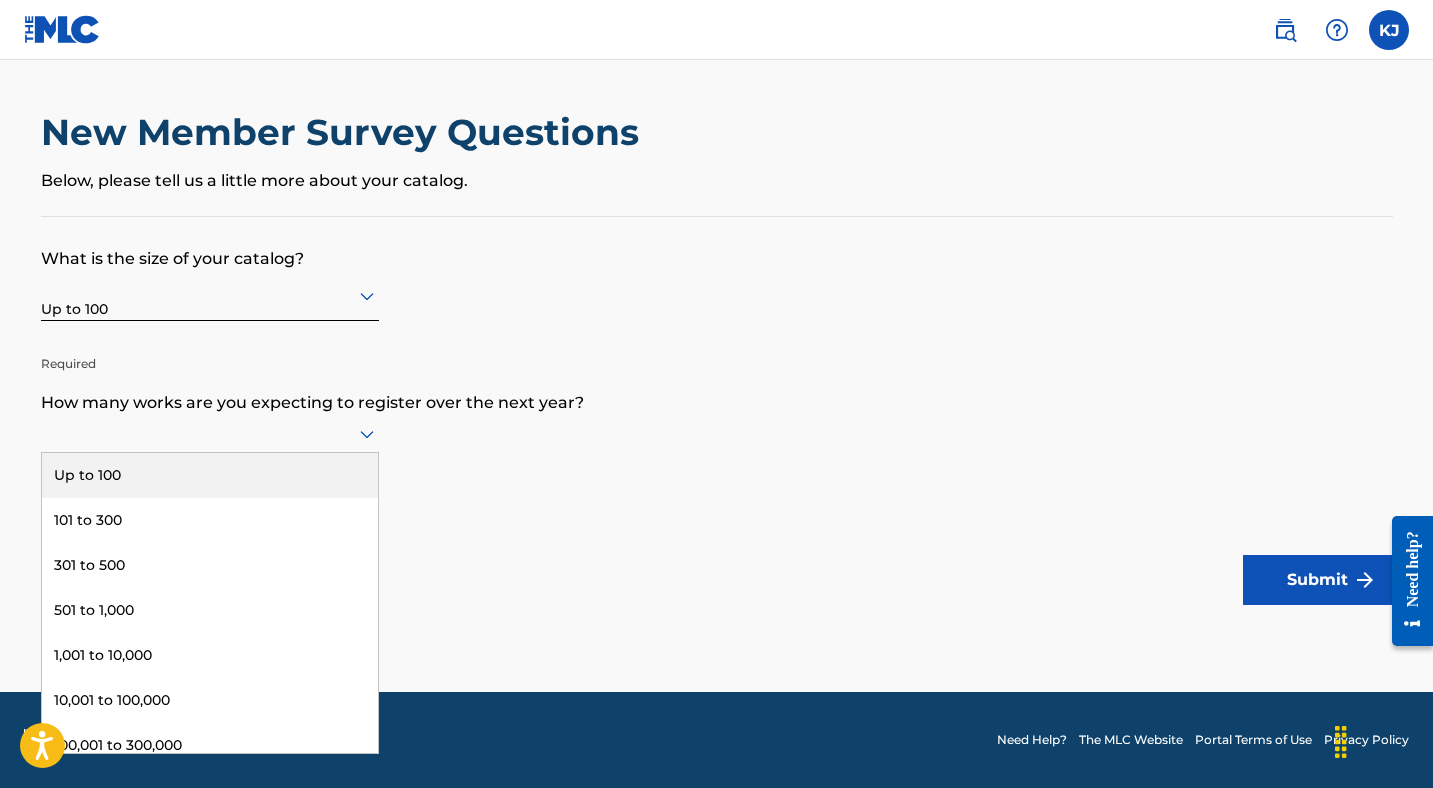 click on "Up to 100" at bounding box center [210, 475] 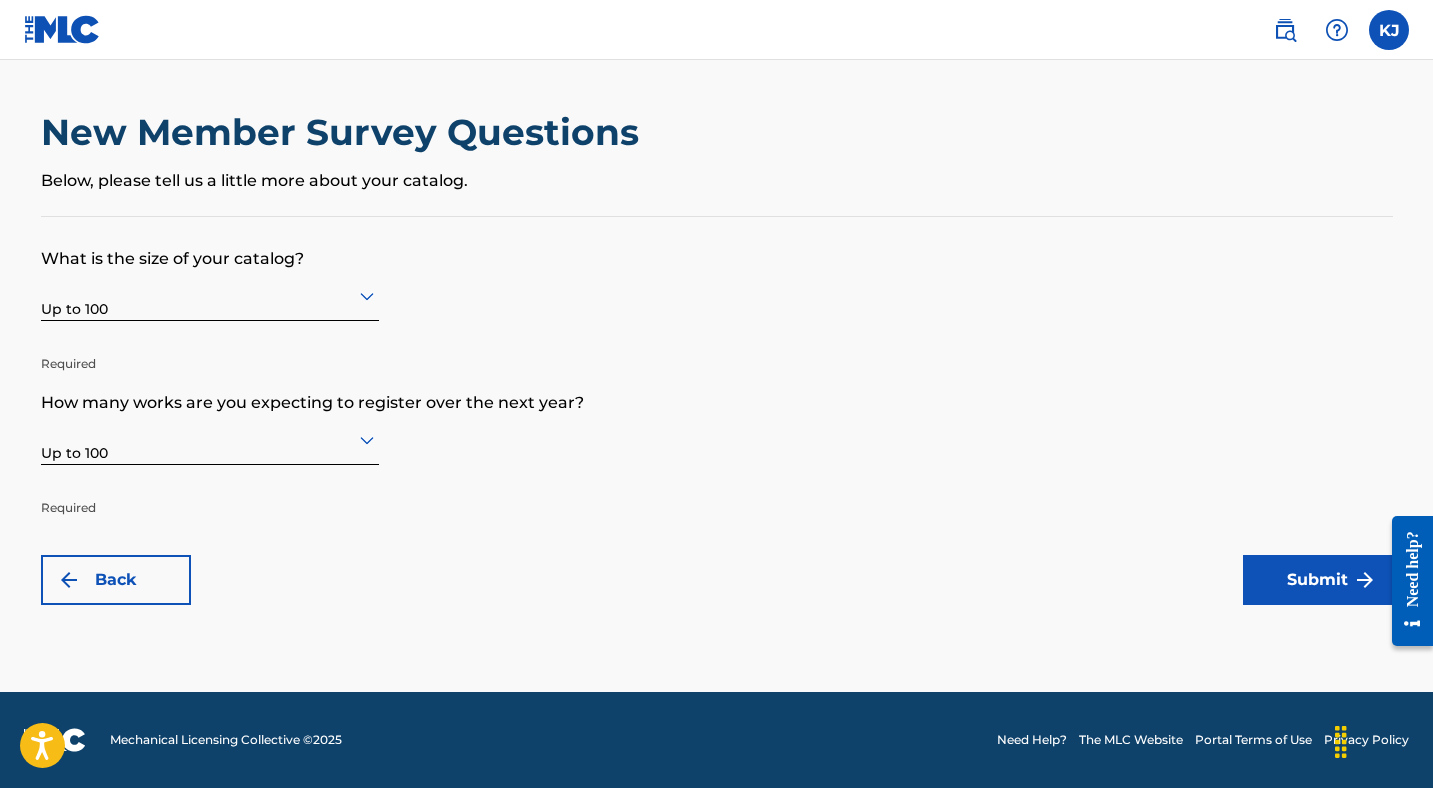 click on "Submit" at bounding box center (1318, 580) 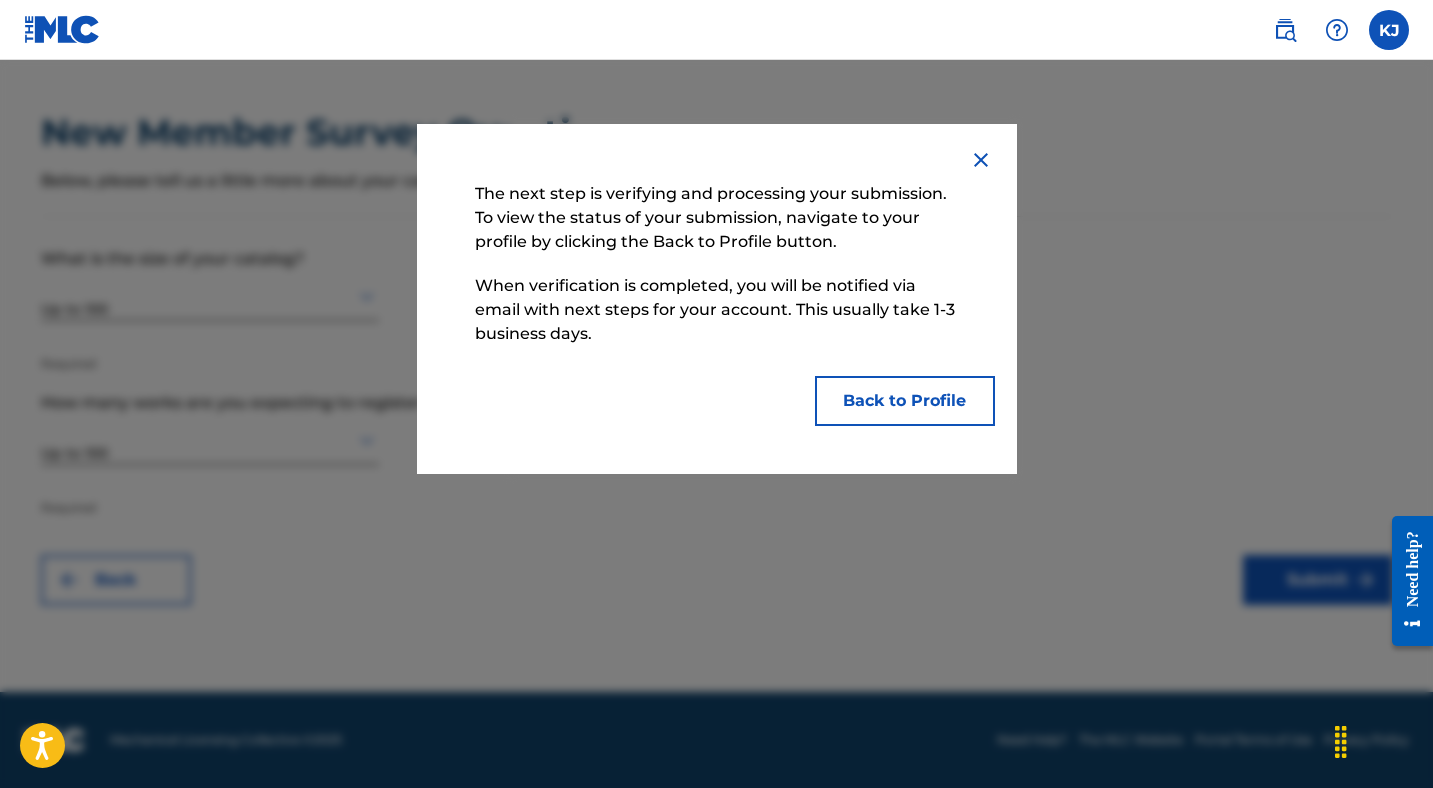 click on "Back to Profile" at bounding box center (905, 401) 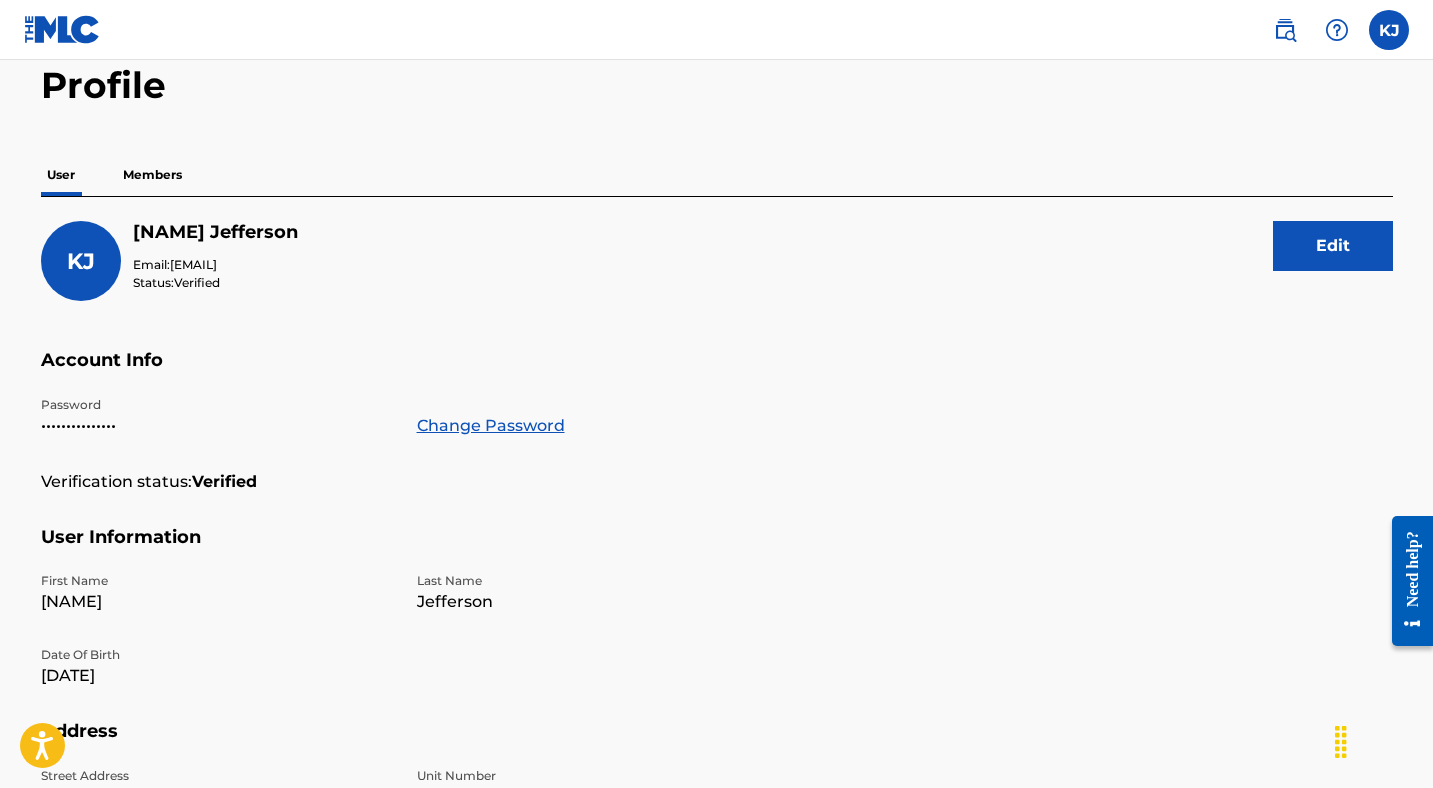 scroll, scrollTop: 86, scrollLeft: 0, axis: vertical 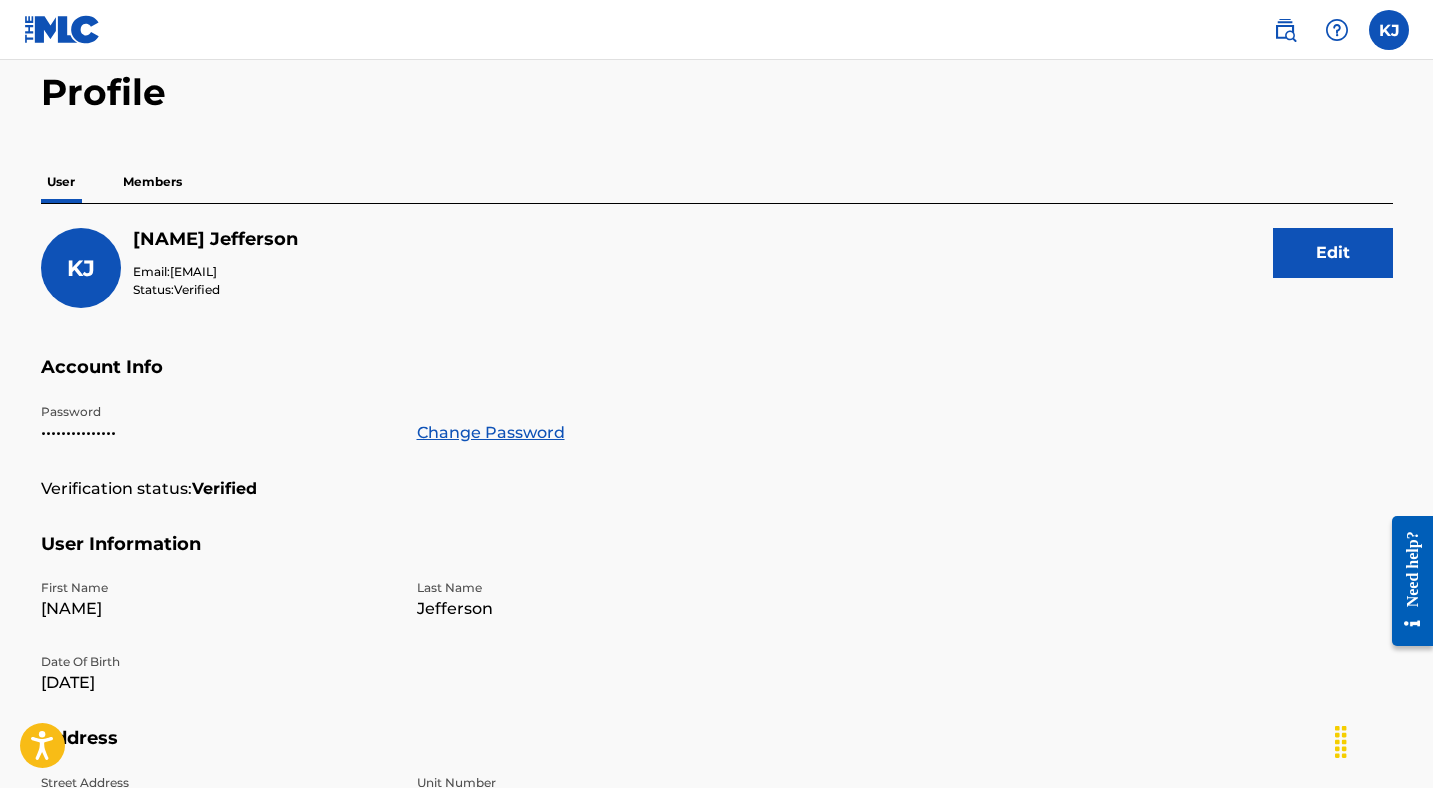 click on "Members" at bounding box center [152, 182] 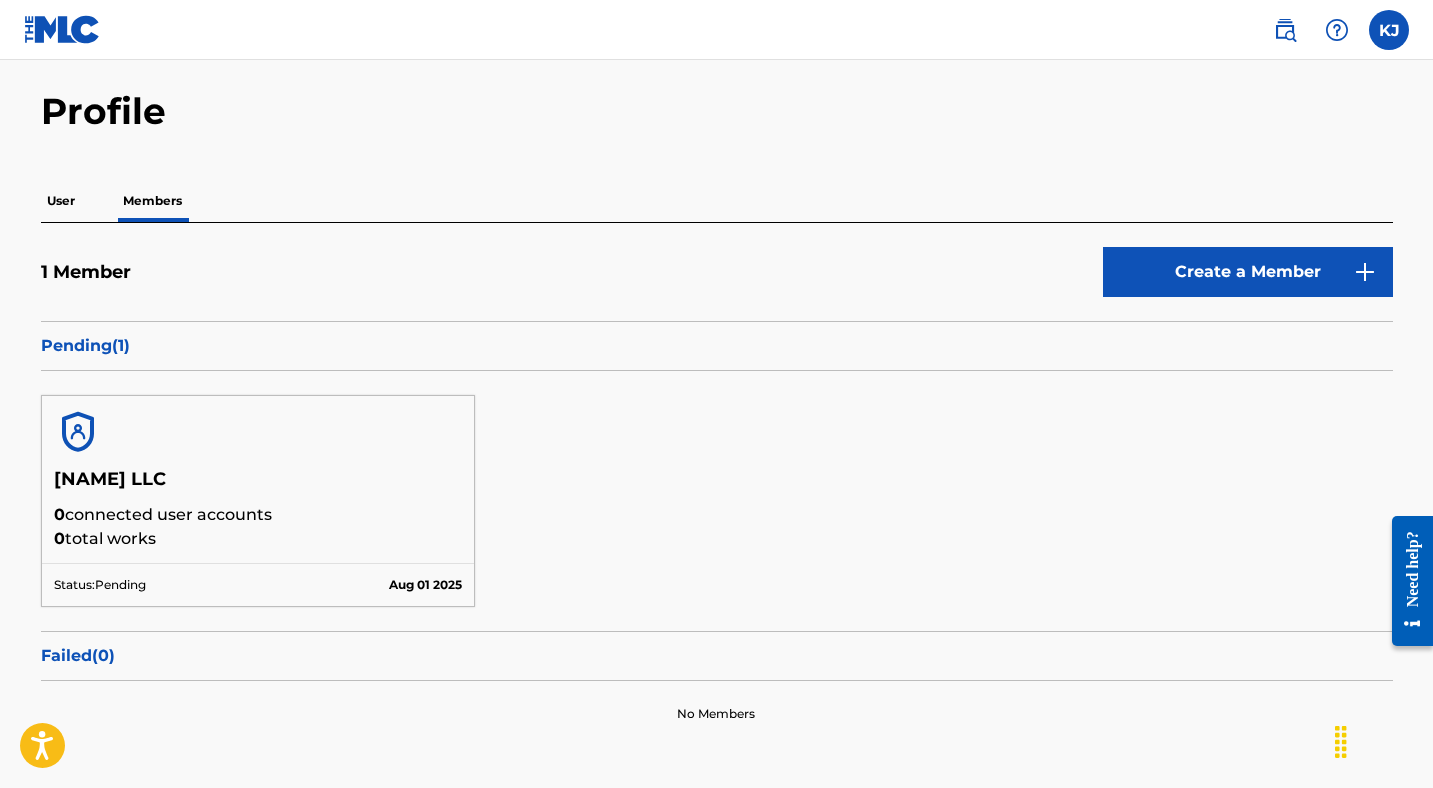 scroll, scrollTop: 0, scrollLeft: 0, axis: both 